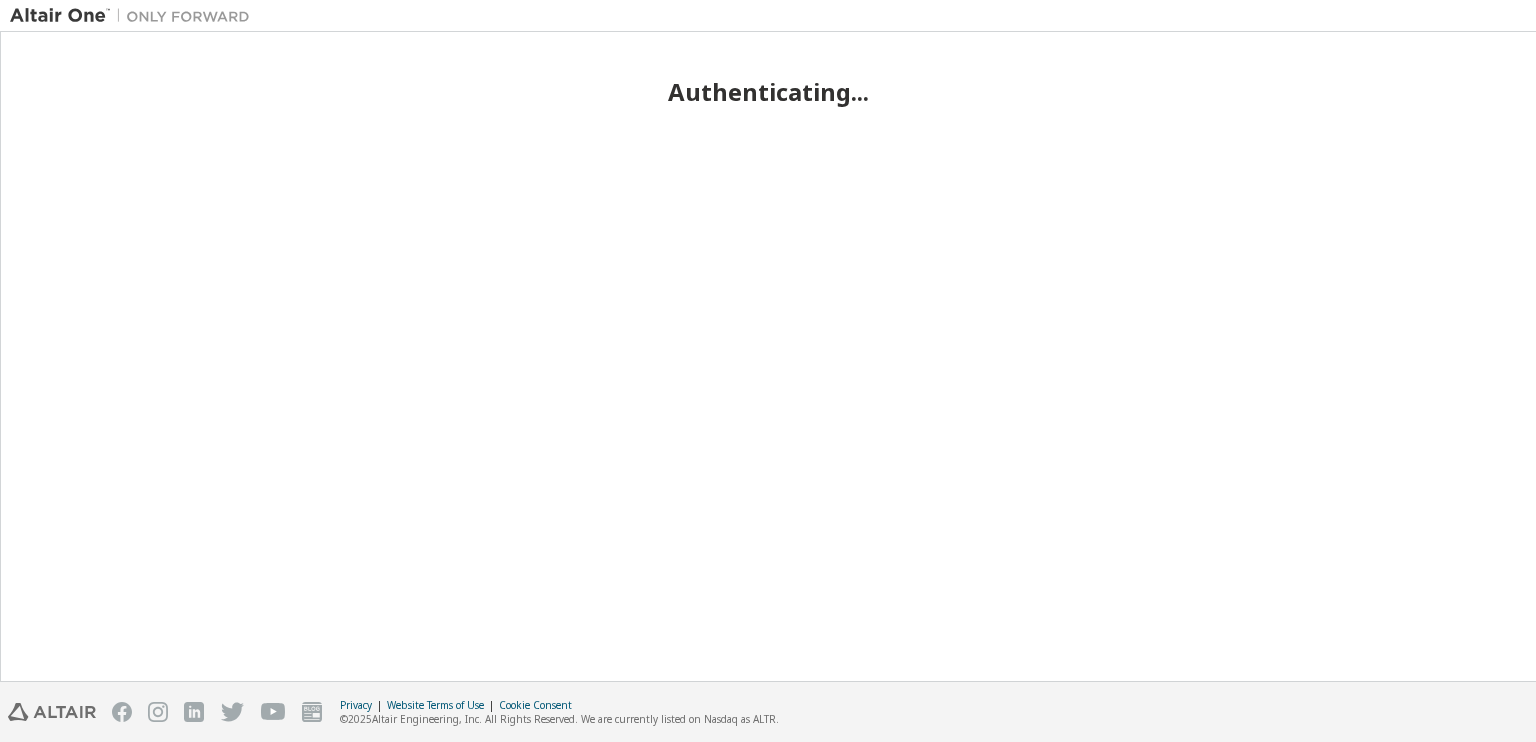 scroll, scrollTop: 0, scrollLeft: 0, axis: both 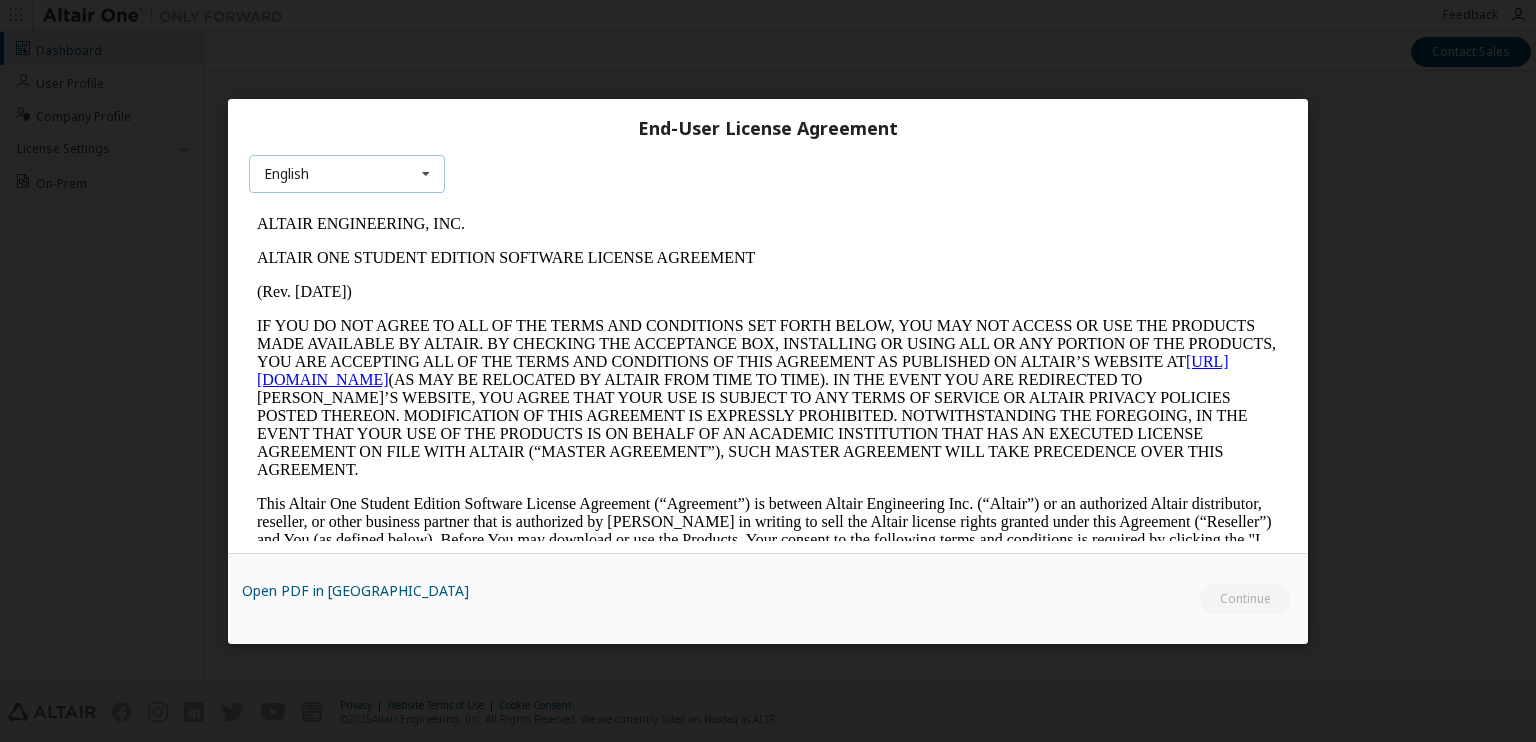 click on "English English" at bounding box center [347, 173] 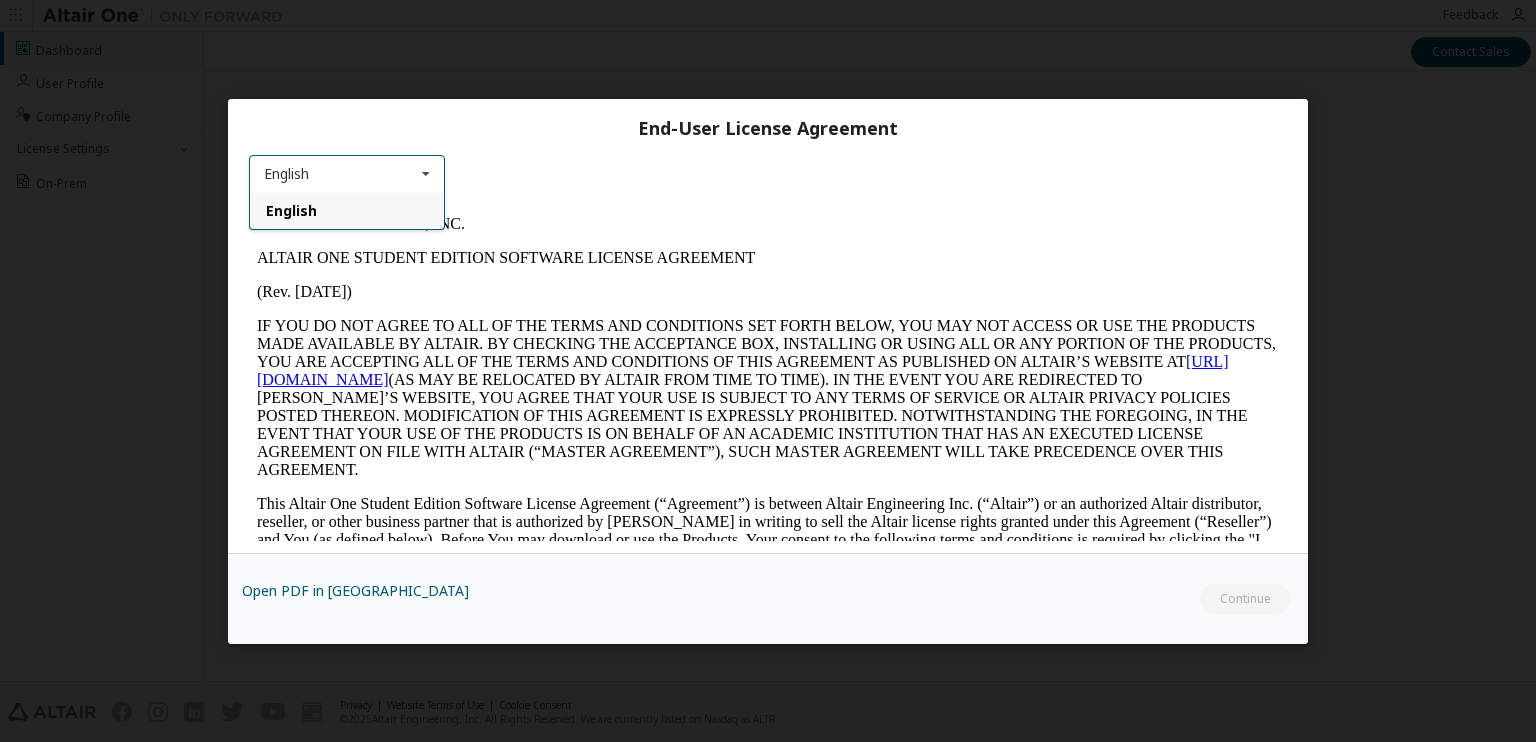 click on "(Rev. December 2023)" at bounding box center (768, 291) 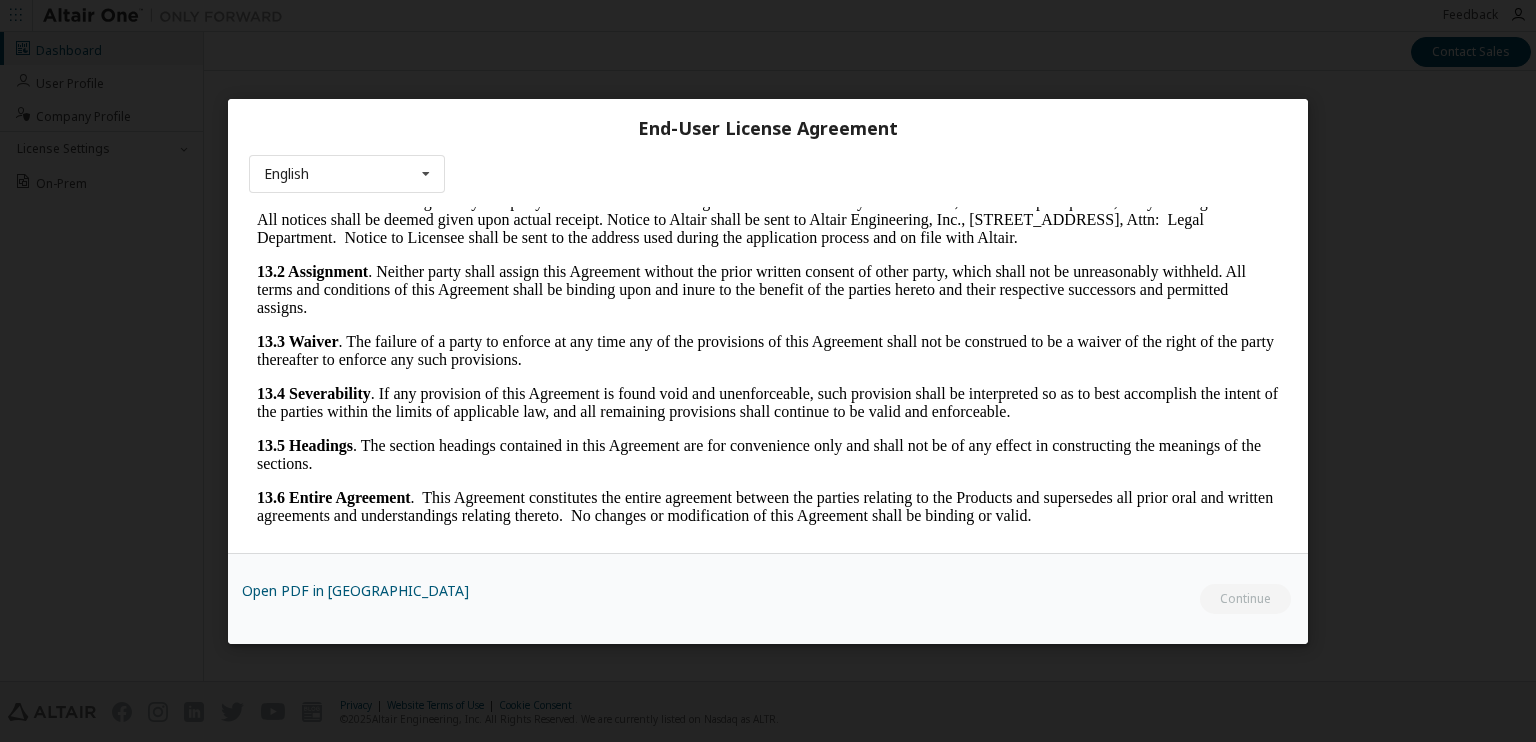 scroll, scrollTop: 4492, scrollLeft: 0, axis: vertical 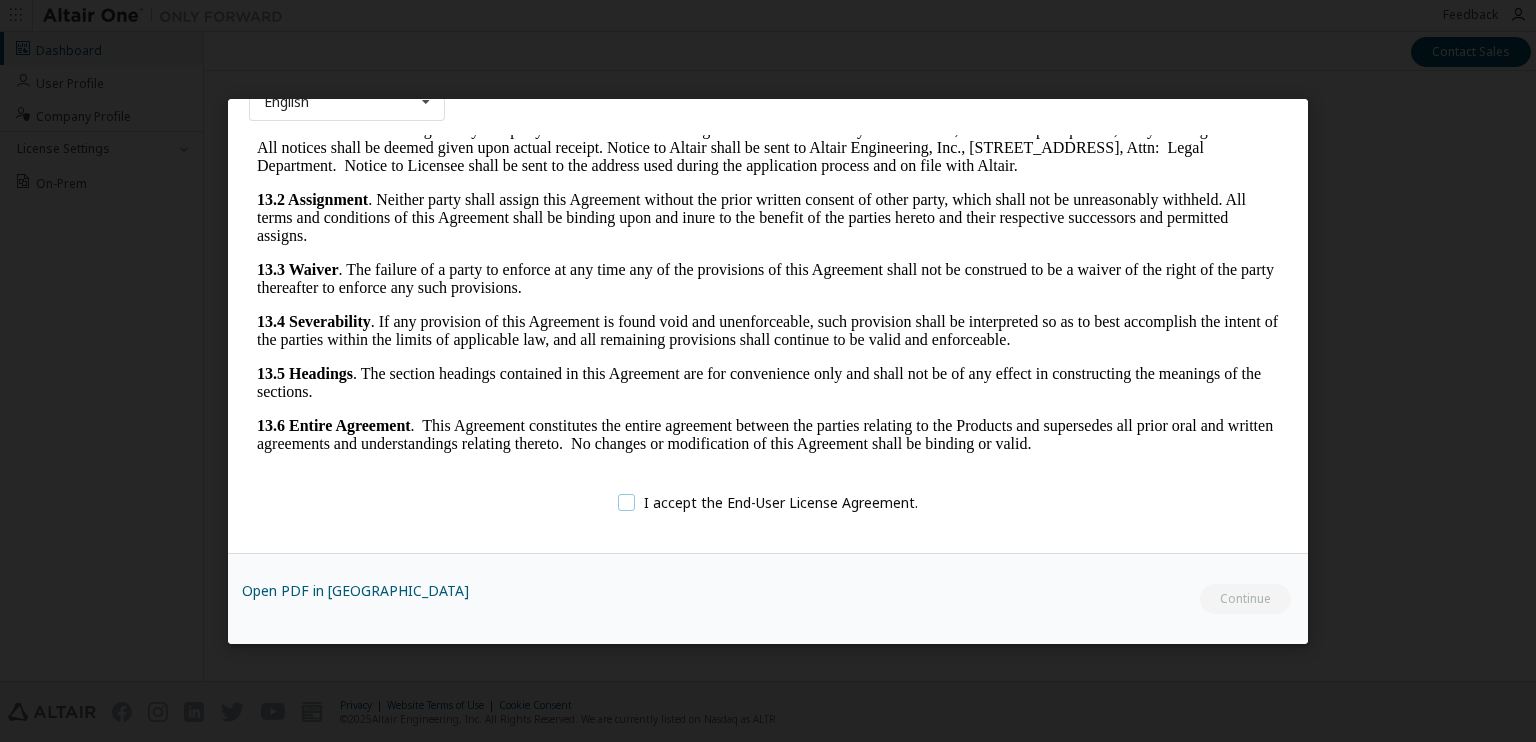 click on "I accept the End-User License Agreement." at bounding box center [768, 502] 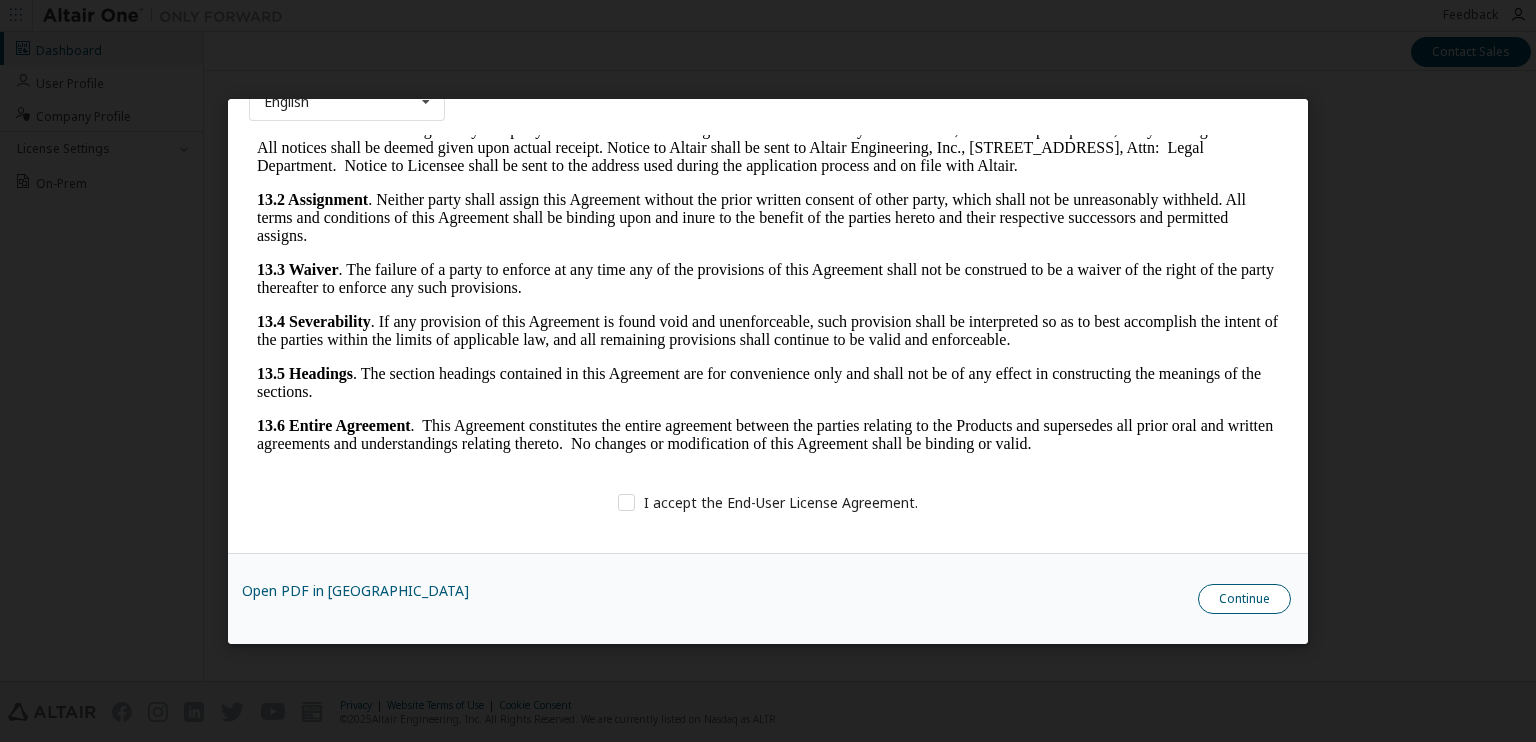 click on "Continue" at bounding box center (1244, 598) 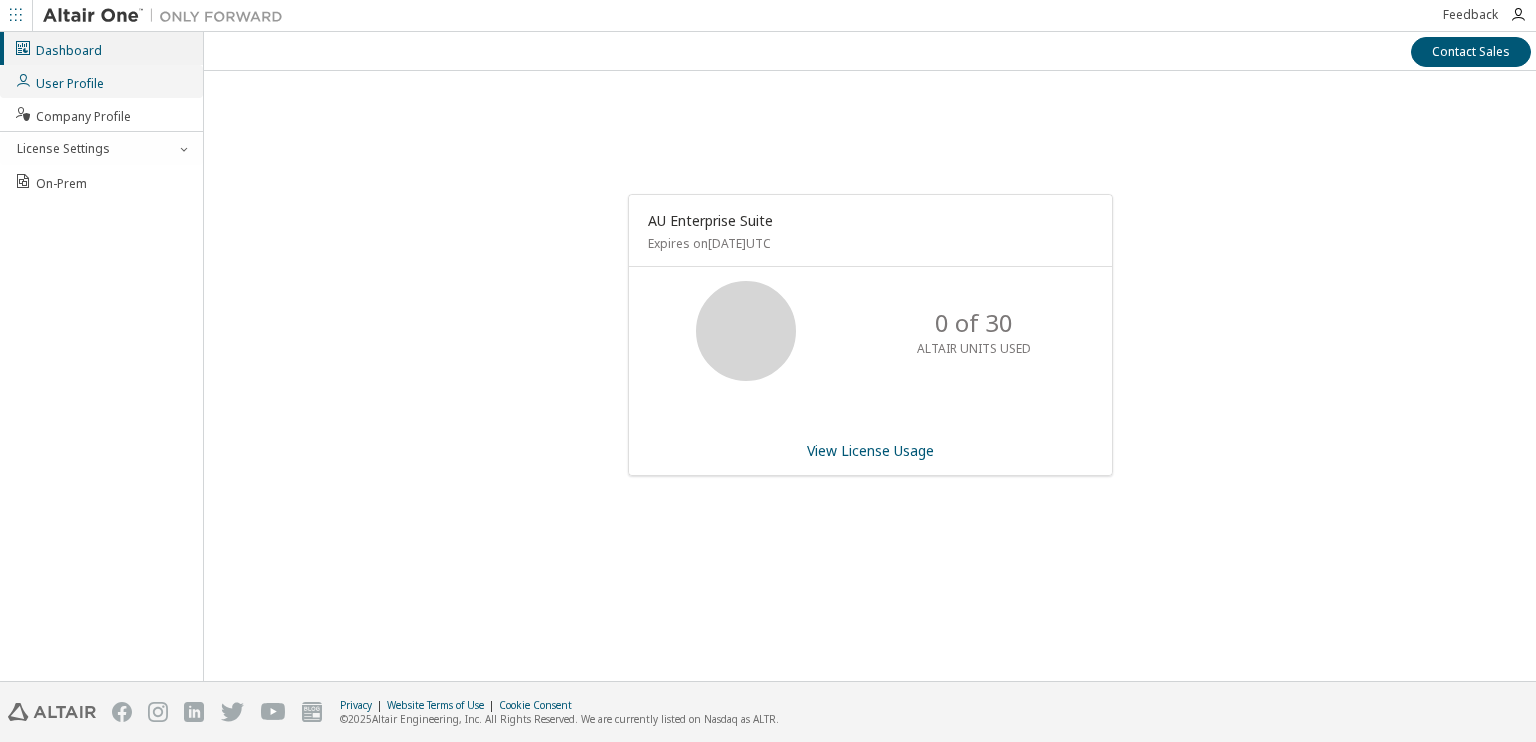 click on "User Profile" at bounding box center [101, 81] 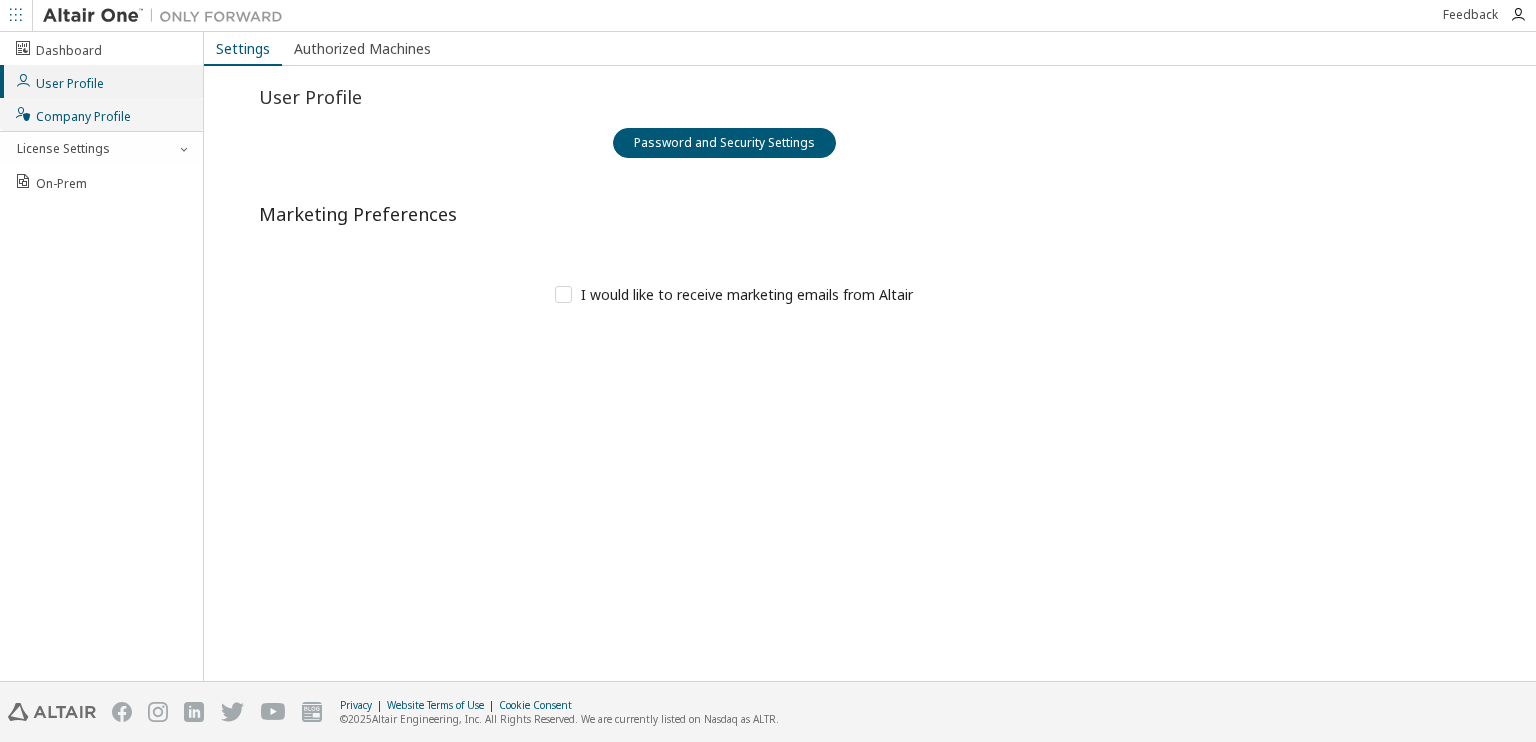 click on "Company Profile" at bounding box center [101, 114] 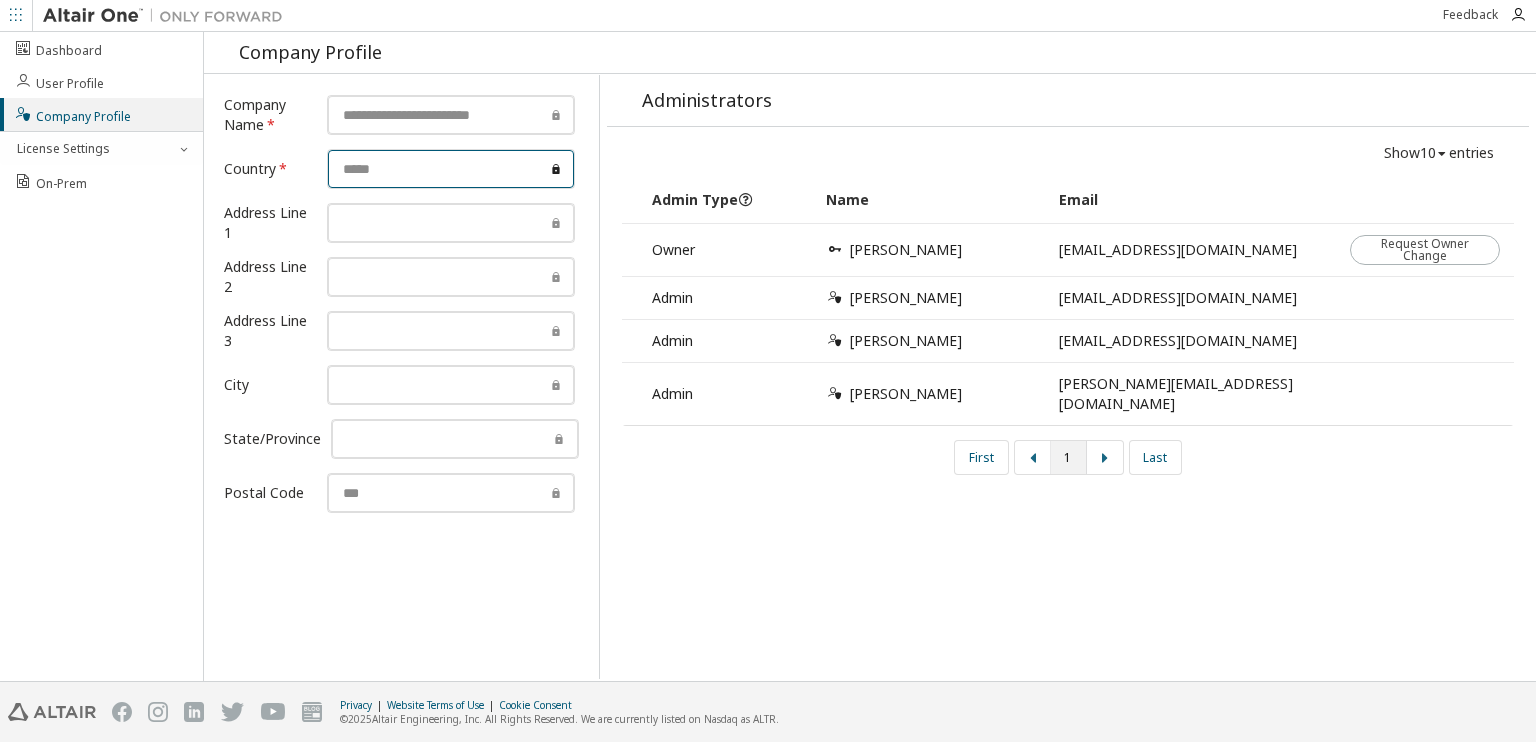 click at bounding box center [451, 169] 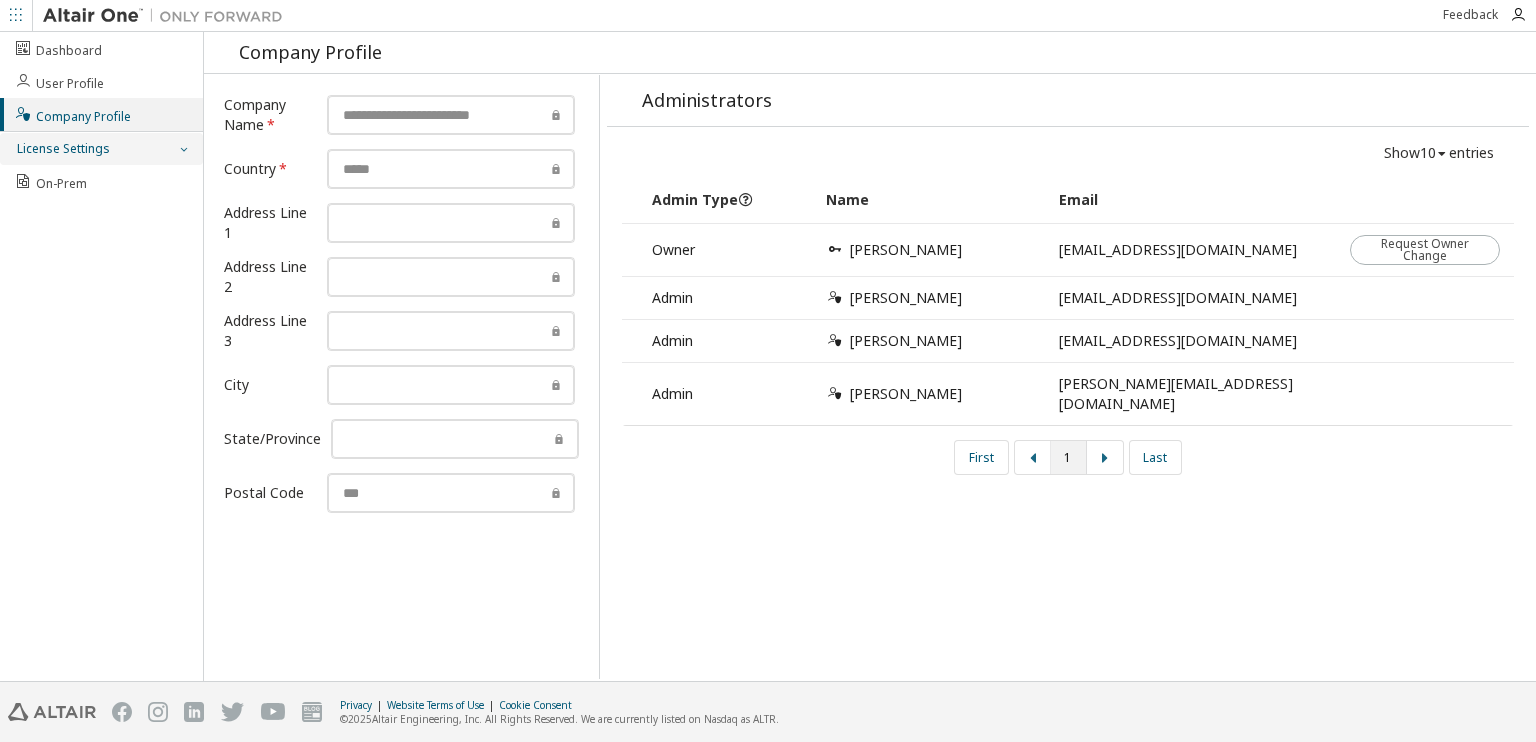click on "License Settings" at bounding box center (101, 149) 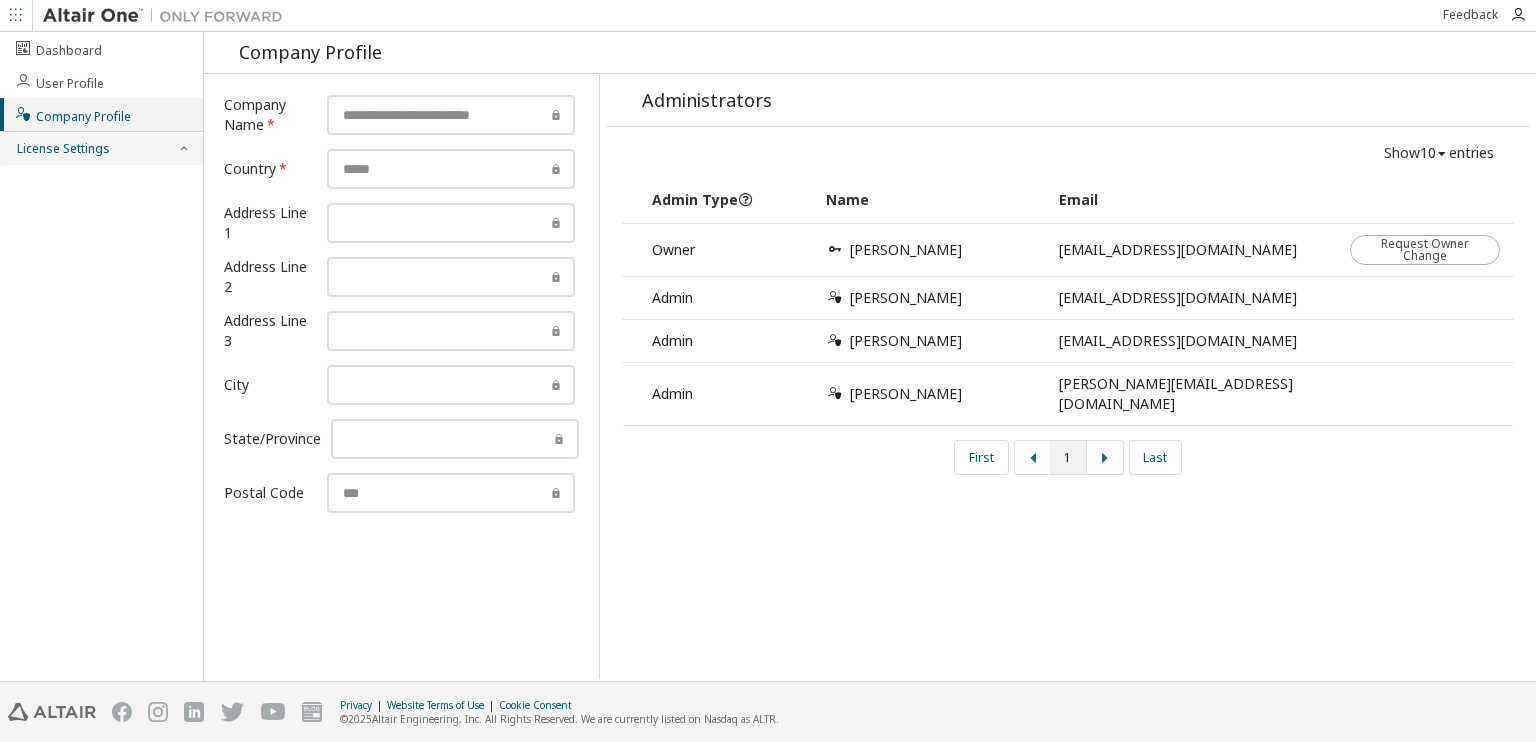 click on "License Settings" at bounding box center (101, 149) 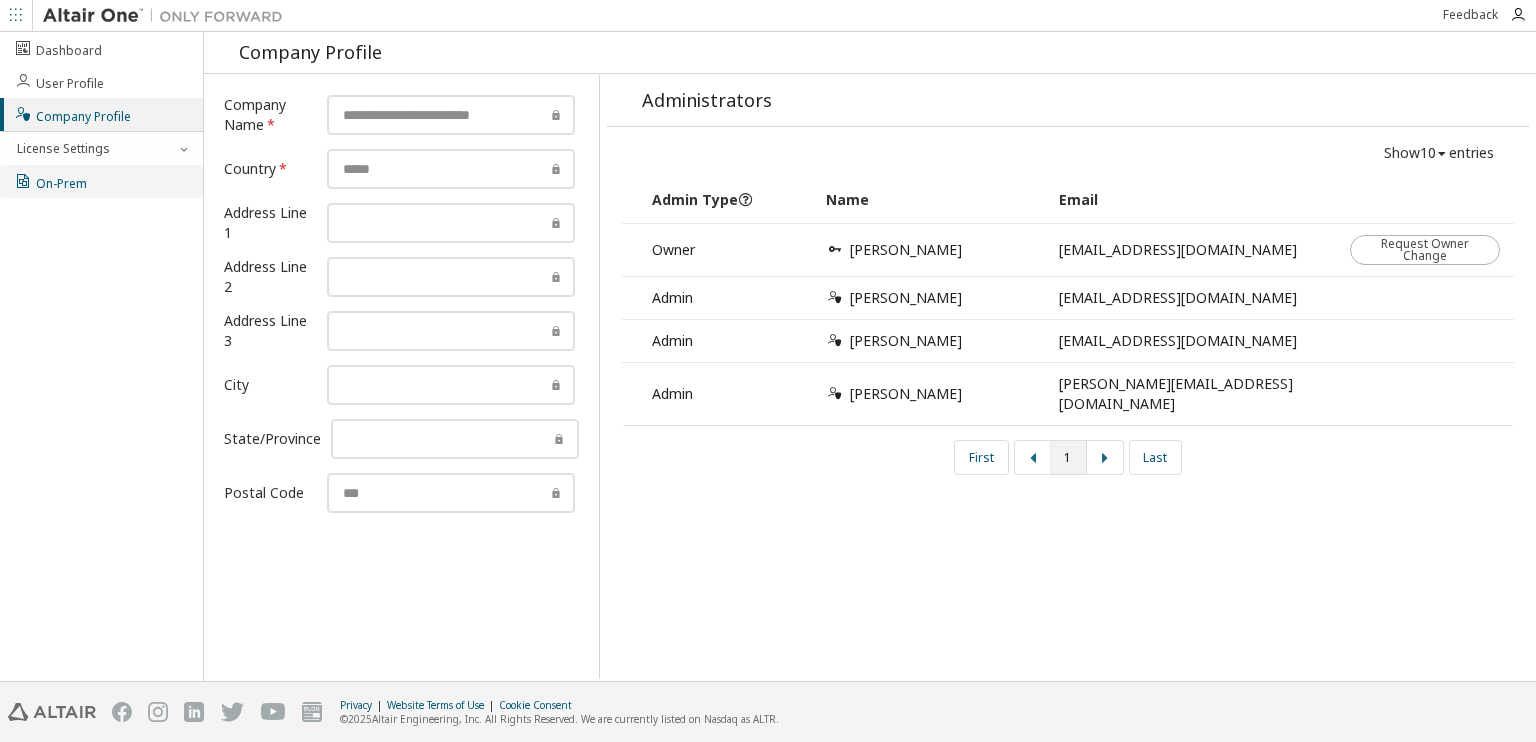 click on "On-Prem" at bounding box center (101, 181) 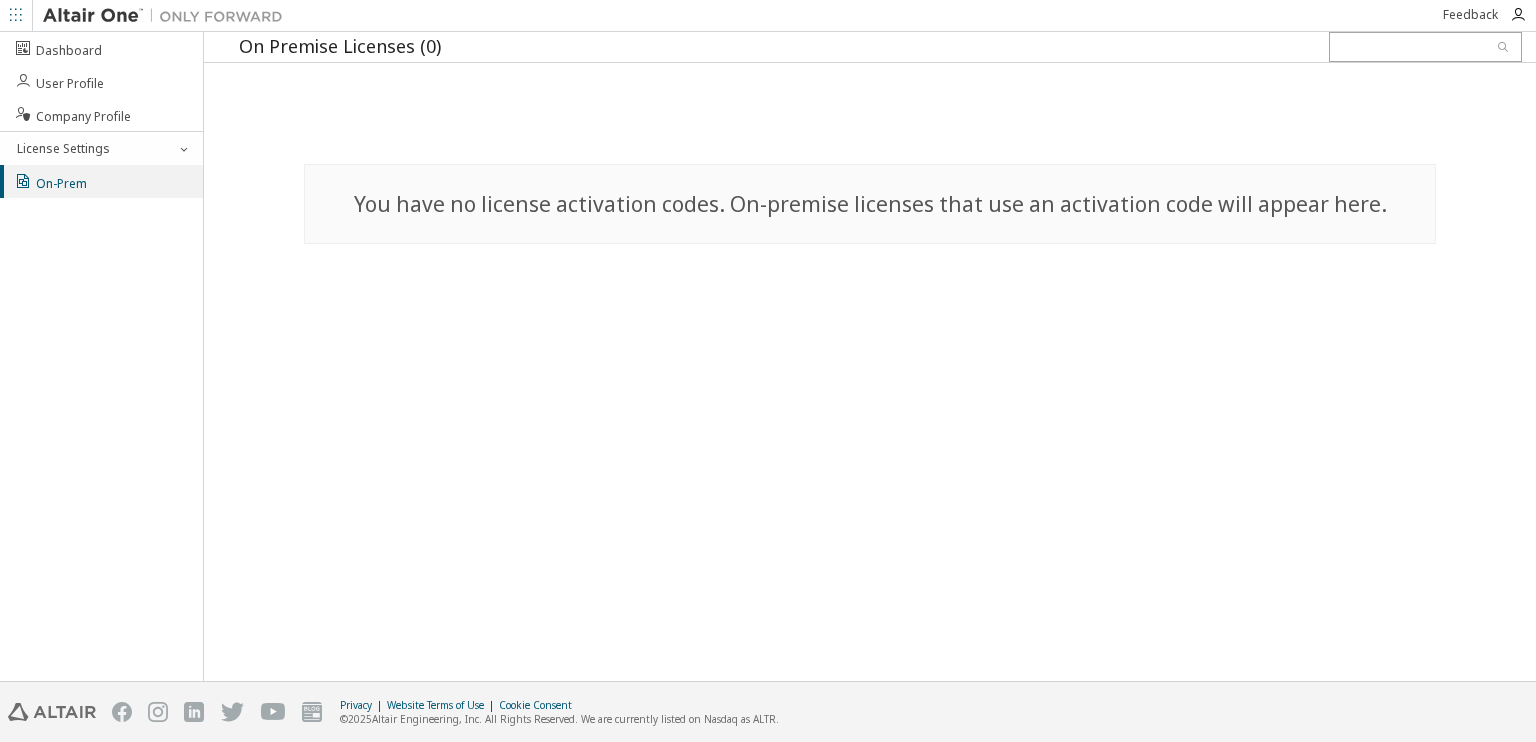 click at bounding box center [168, 16] 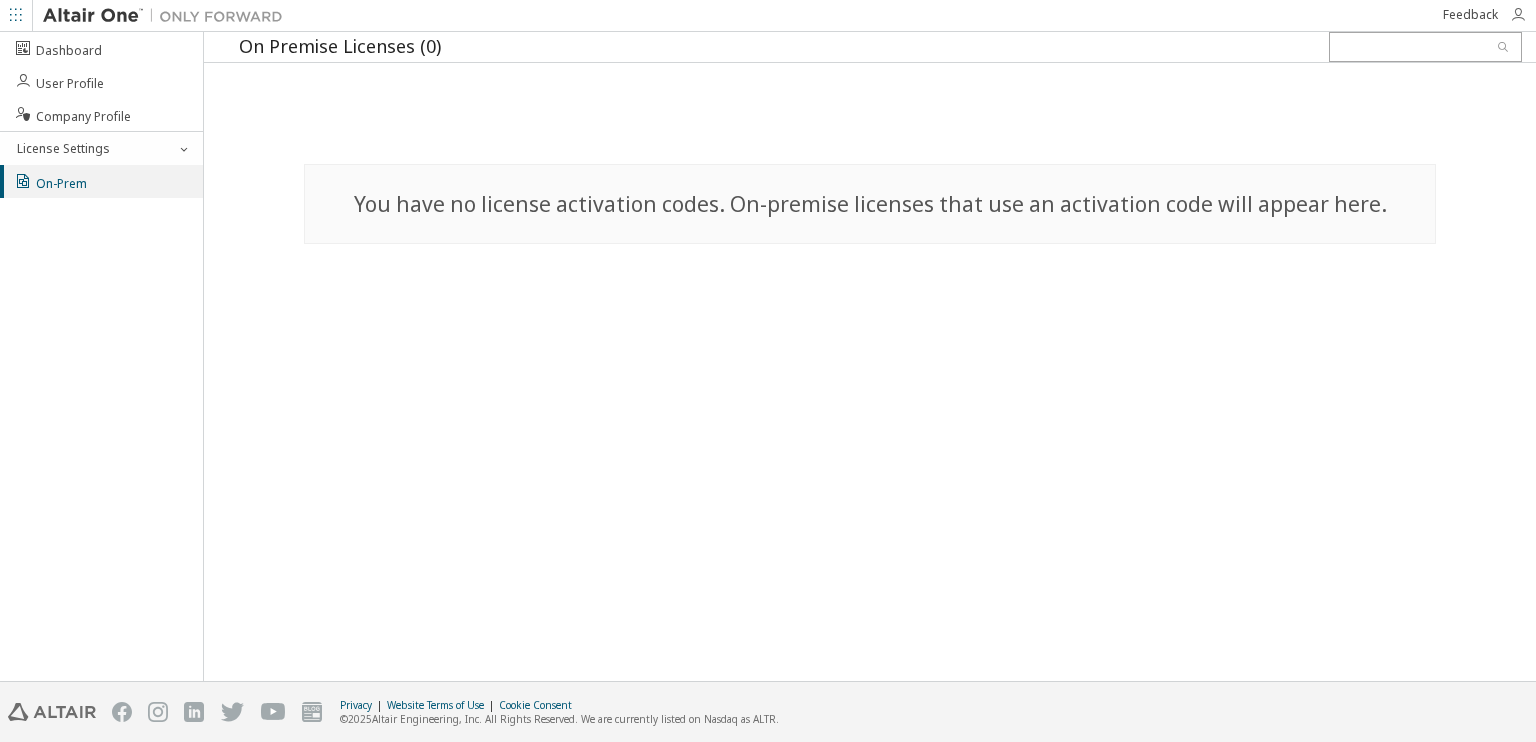 click at bounding box center (1518, 15) 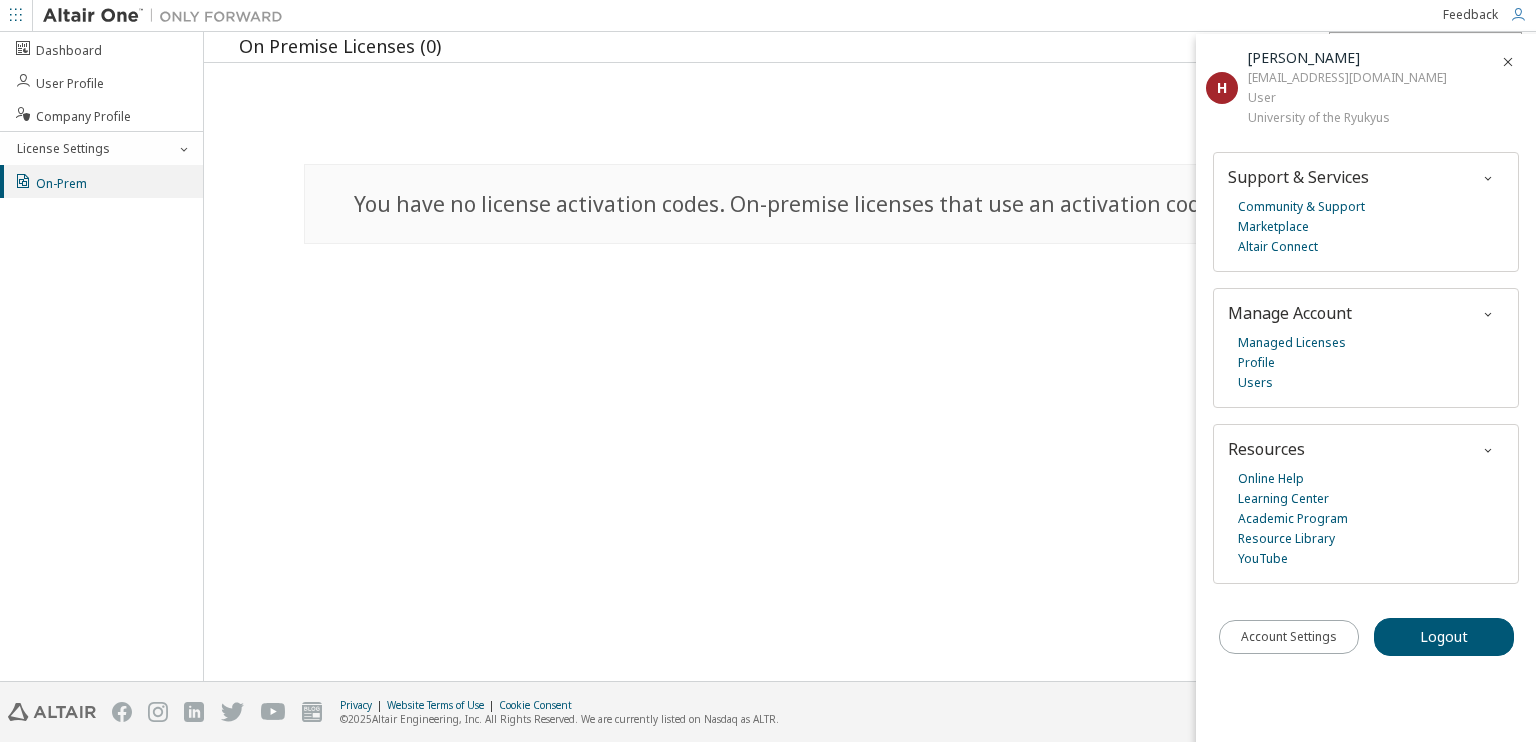 click at bounding box center (16, 16) 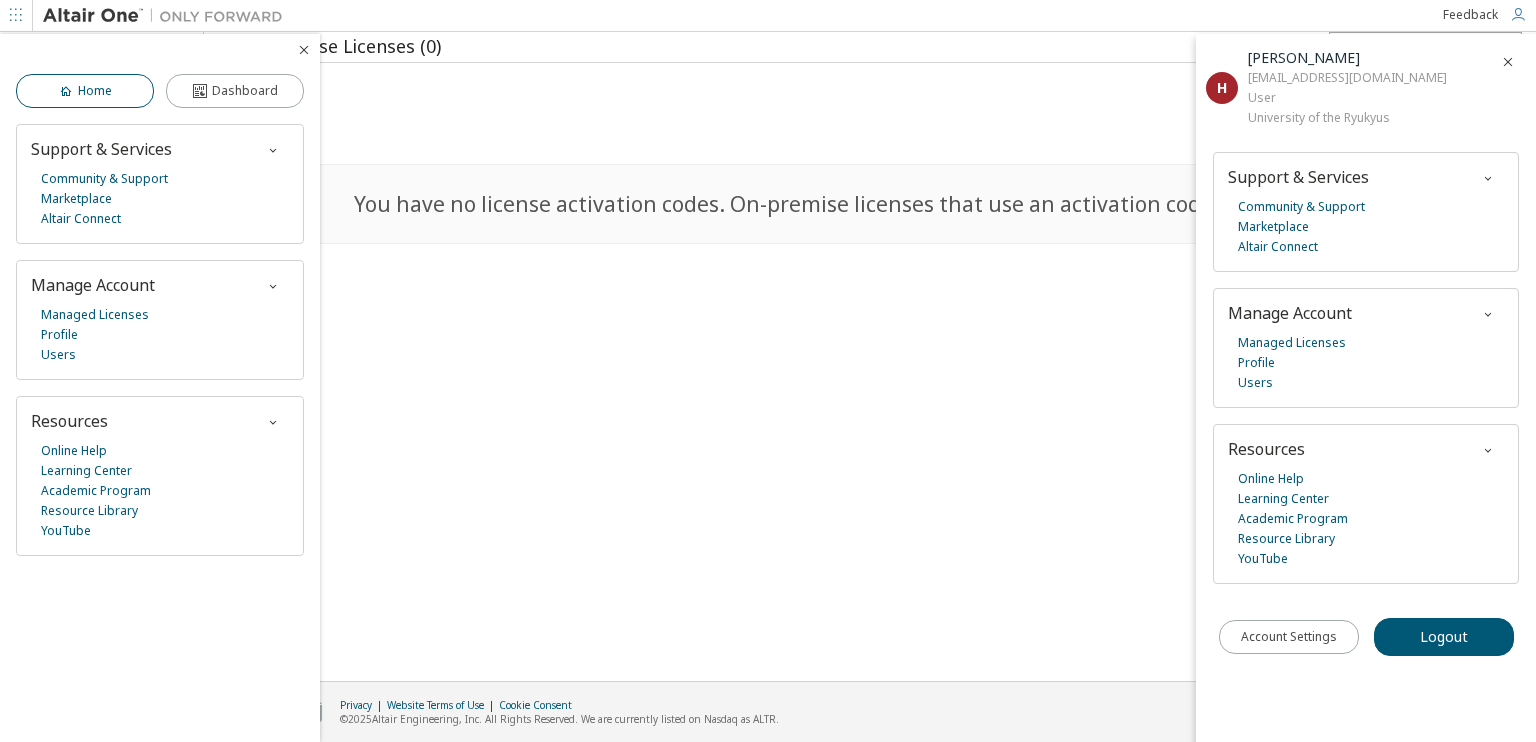 click on "Home" at bounding box center (85, 91) 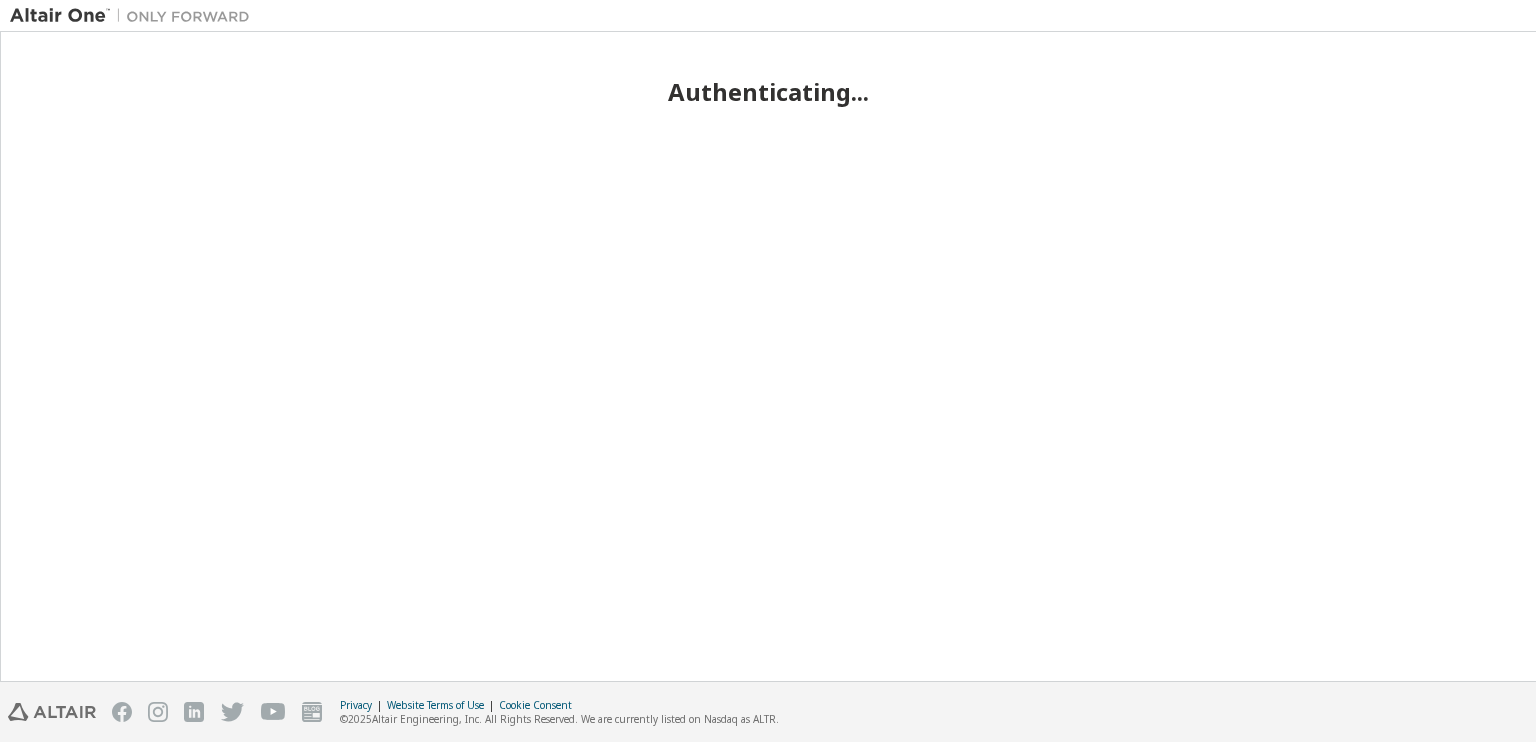 scroll, scrollTop: 0, scrollLeft: 0, axis: both 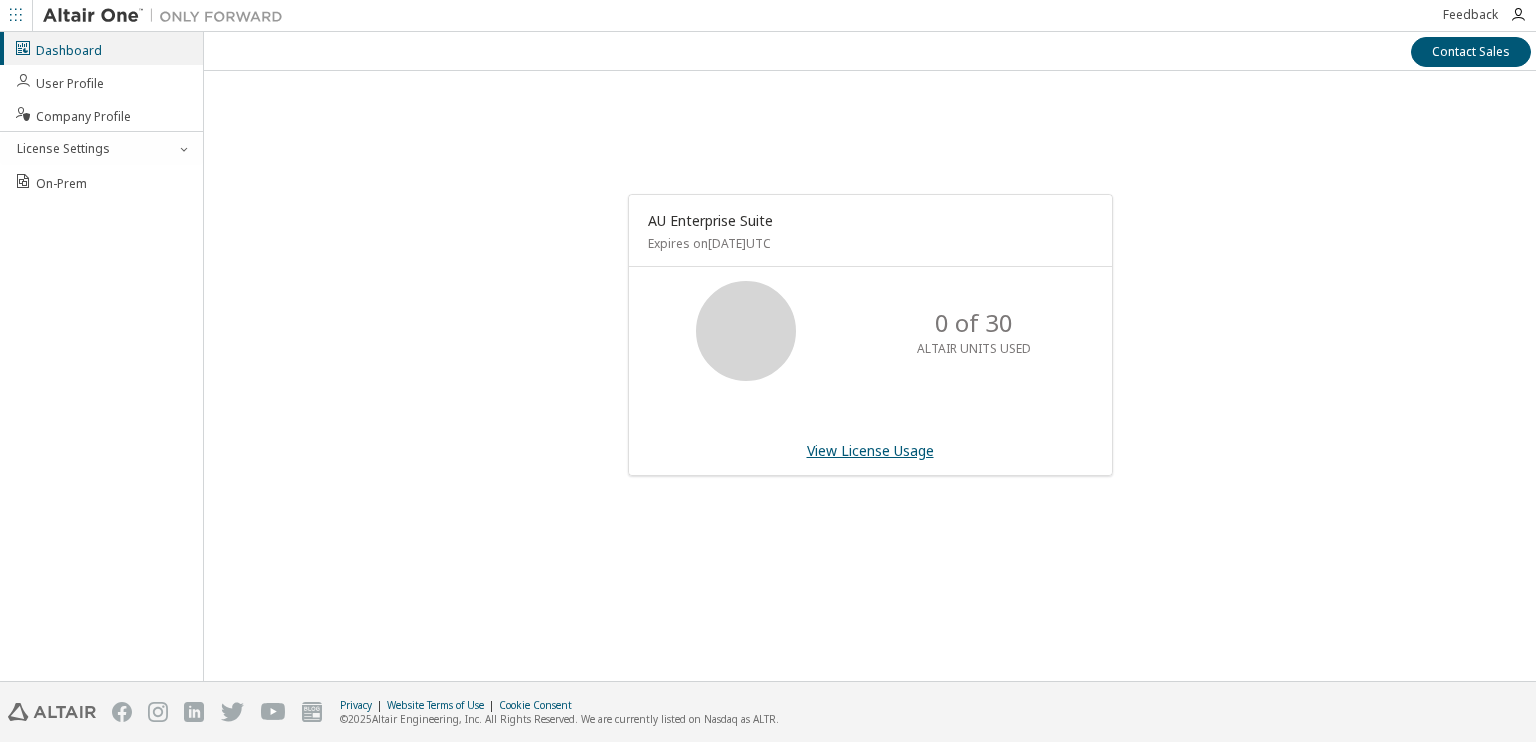 click on "View License Usage" at bounding box center (870, 450) 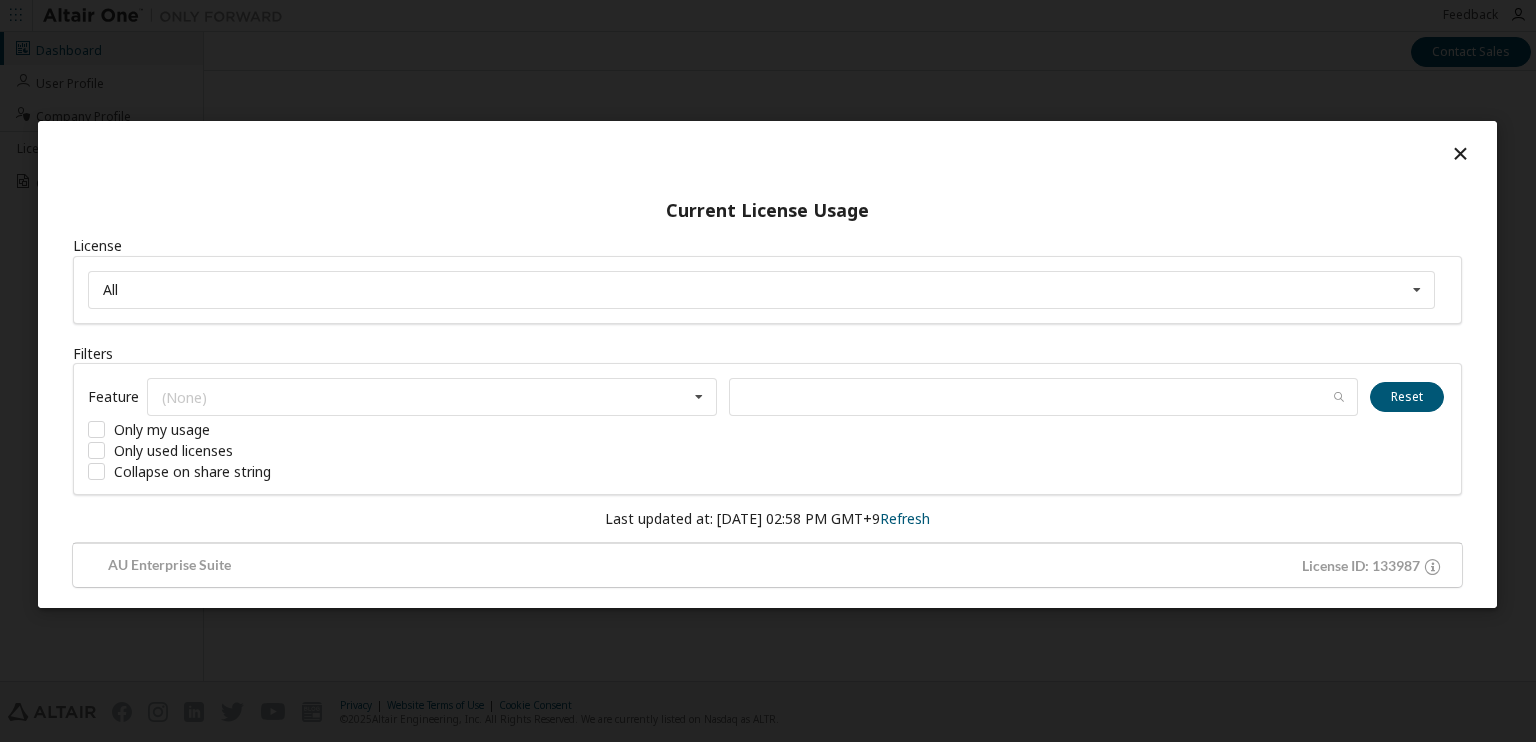 click at bounding box center (767, 158) 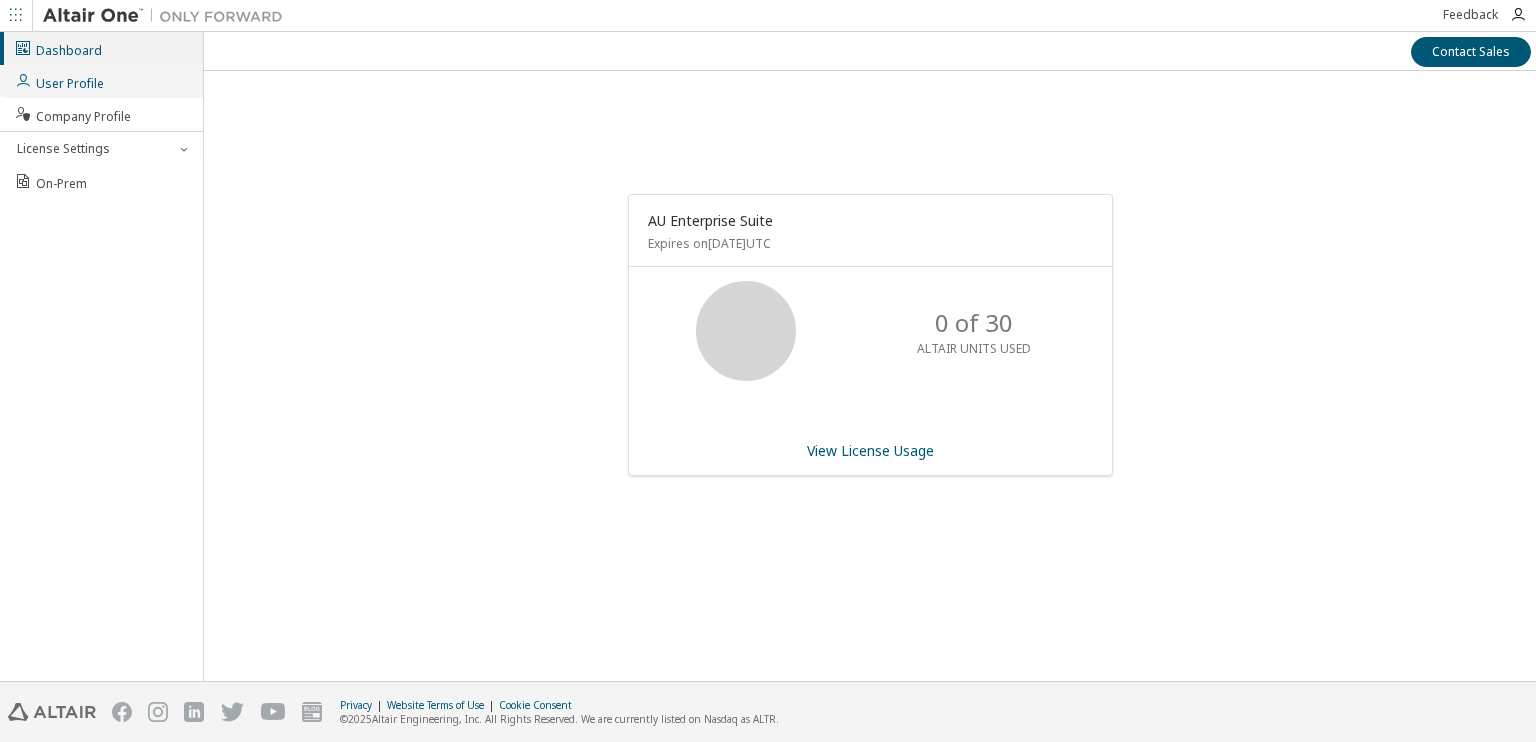click on "User Profile" at bounding box center (59, 81) 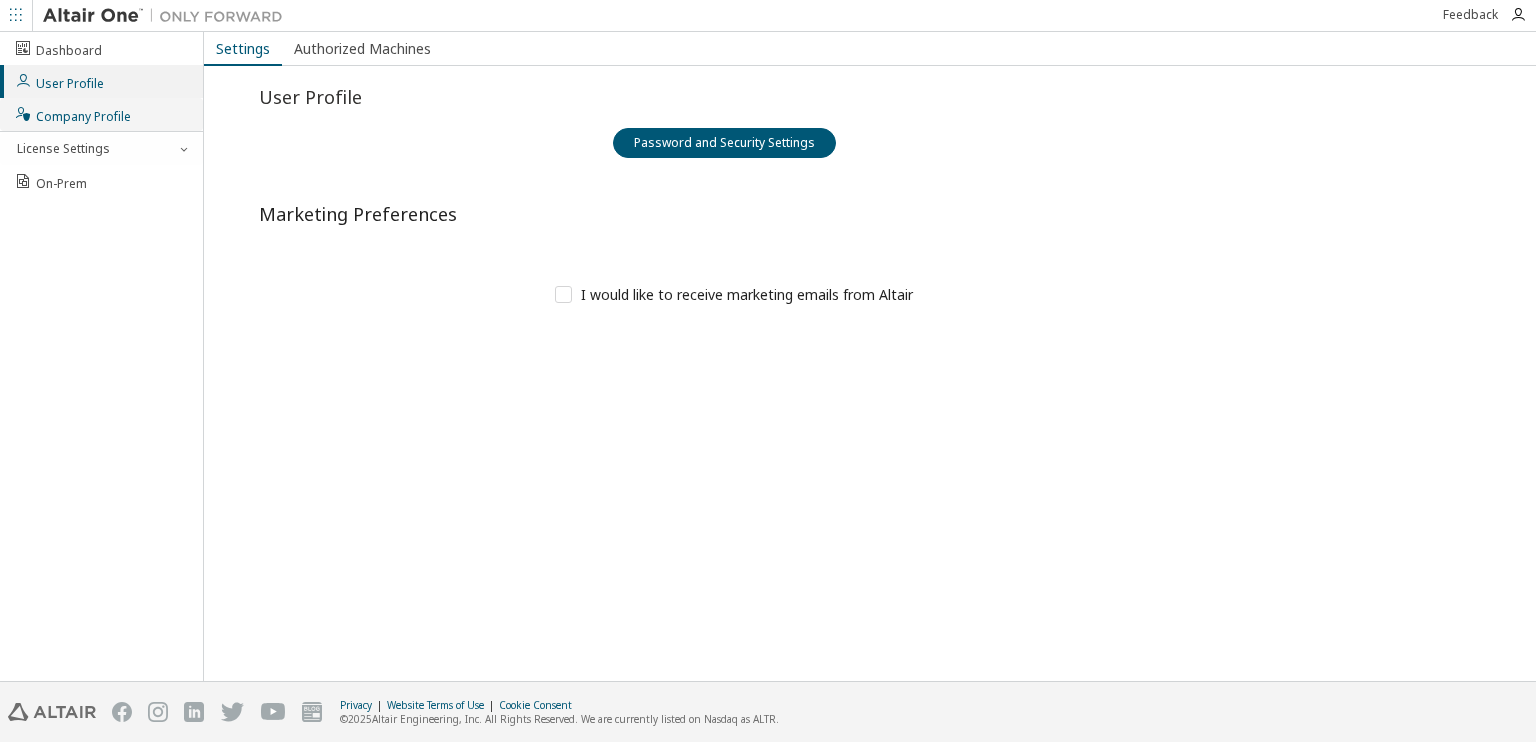 click on "Company Profile" at bounding box center (72, 114) 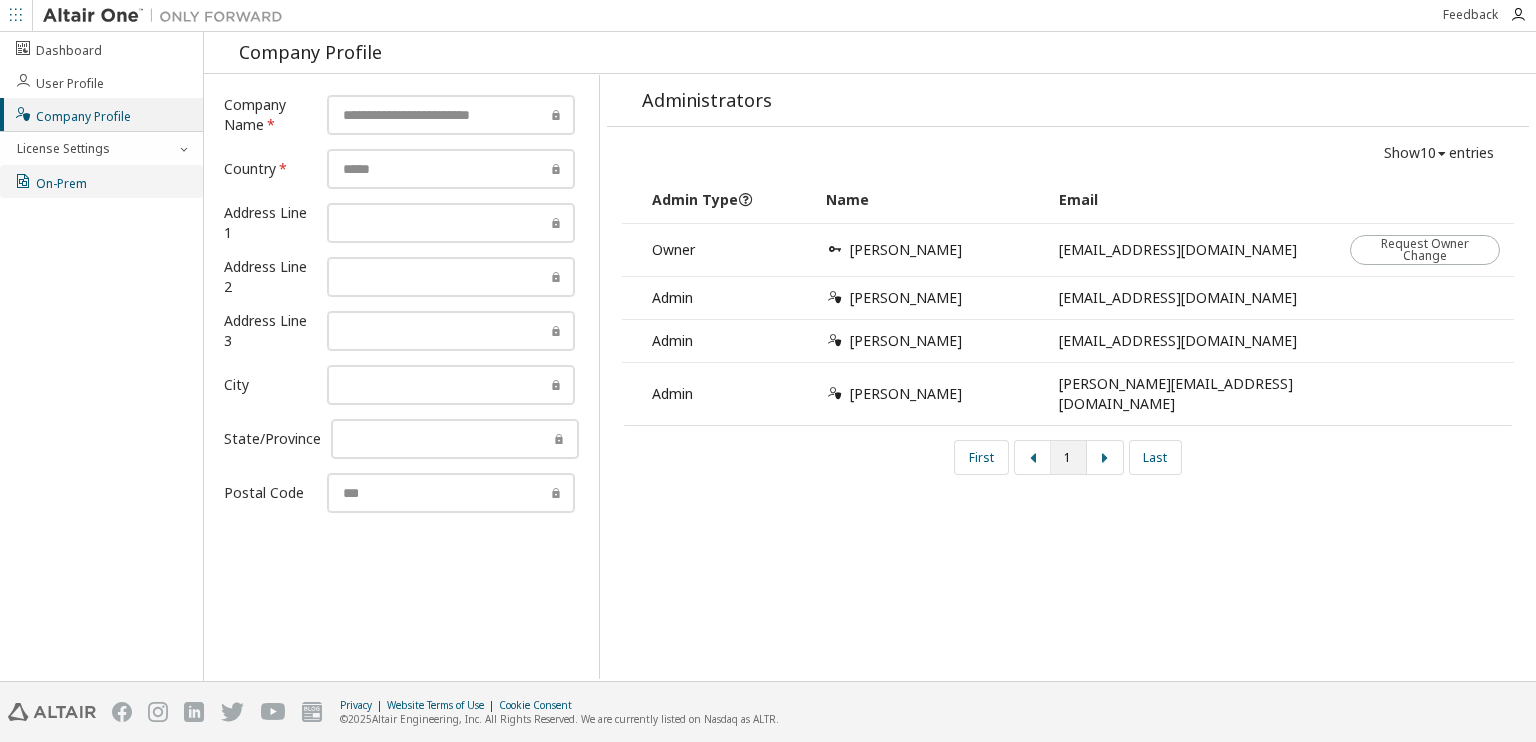 click on "On-Prem" at bounding box center (101, 181) 